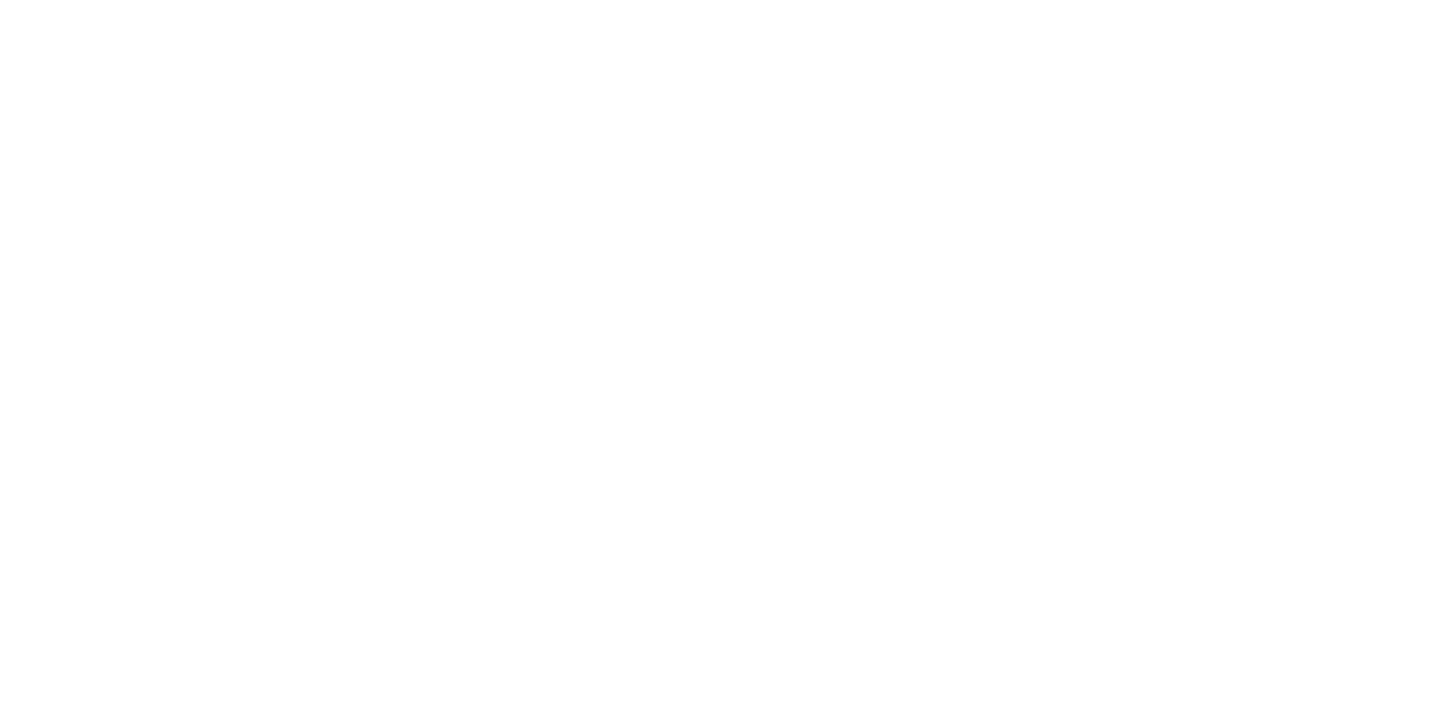 scroll, scrollTop: 0, scrollLeft: 0, axis: both 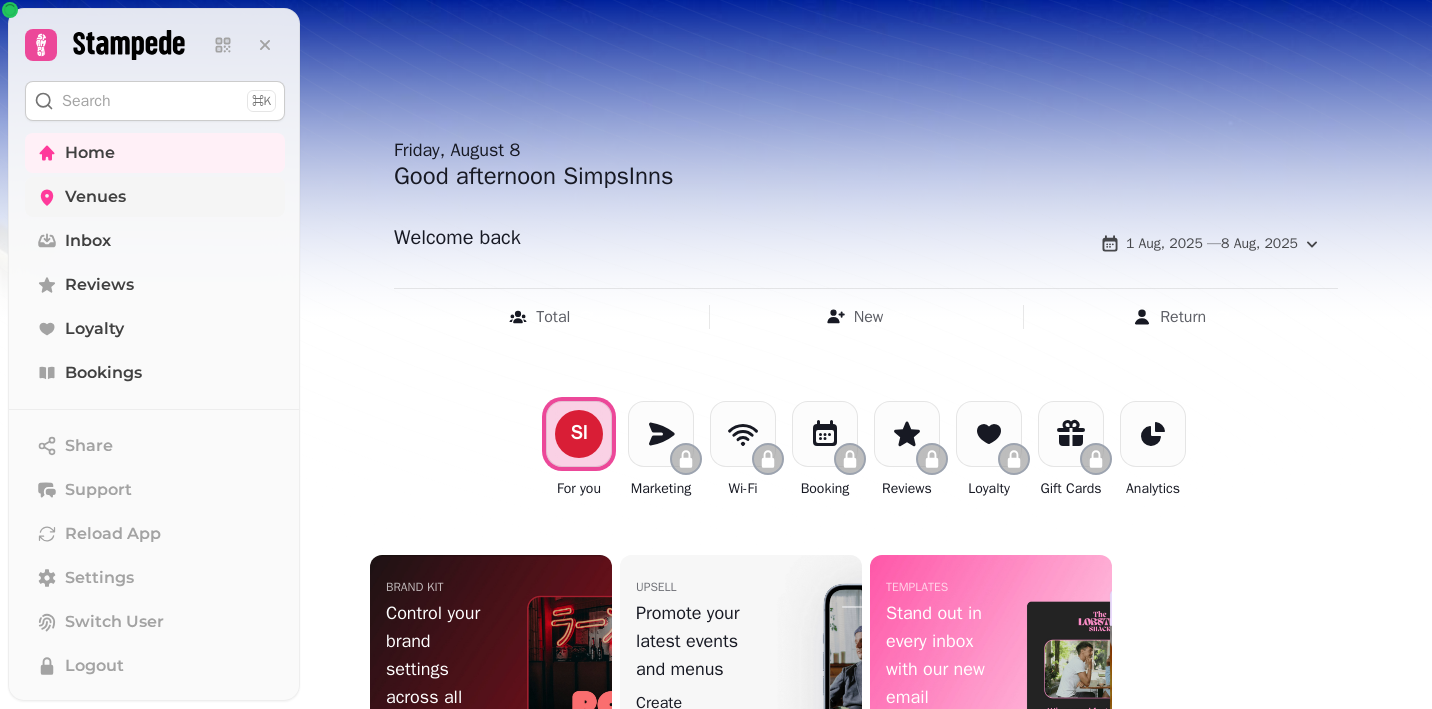 click on "Venues" at bounding box center [95, 197] 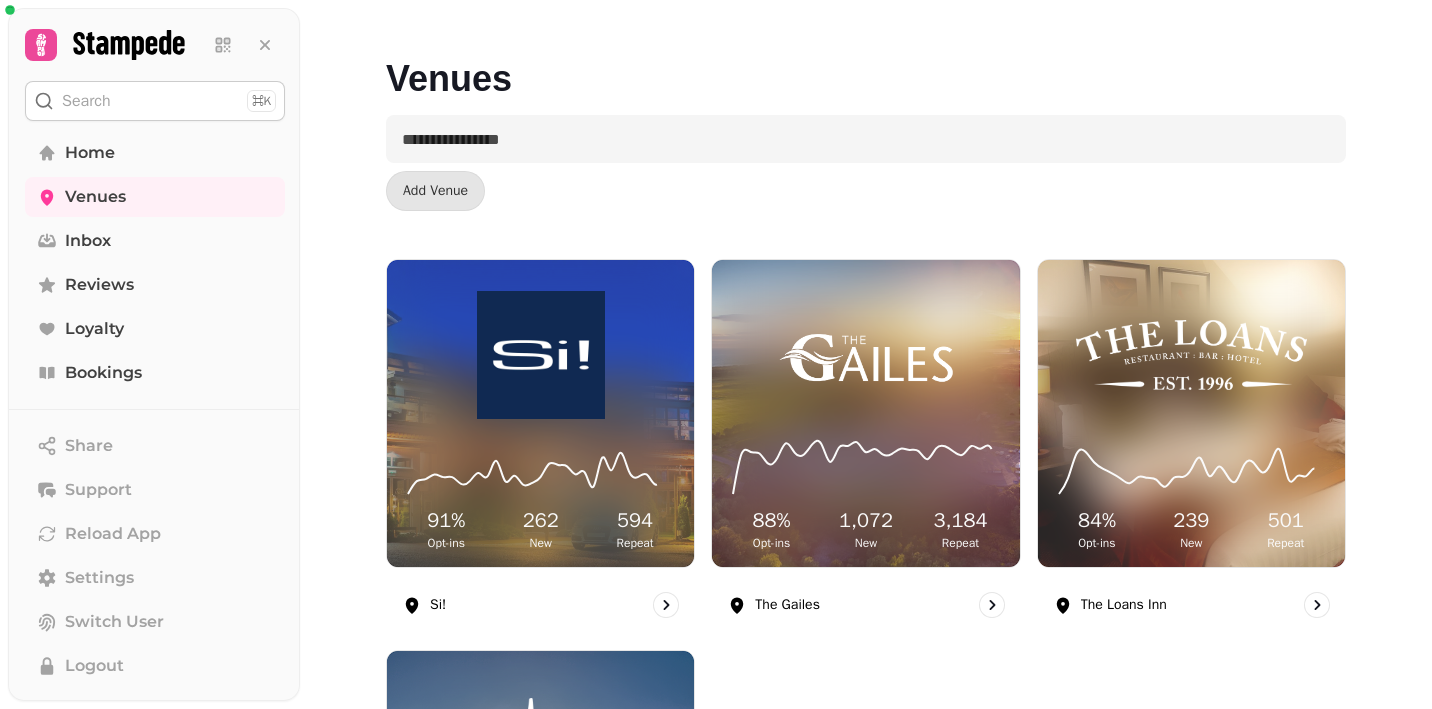 scroll, scrollTop: 0, scrollLeft: 0, axis: both 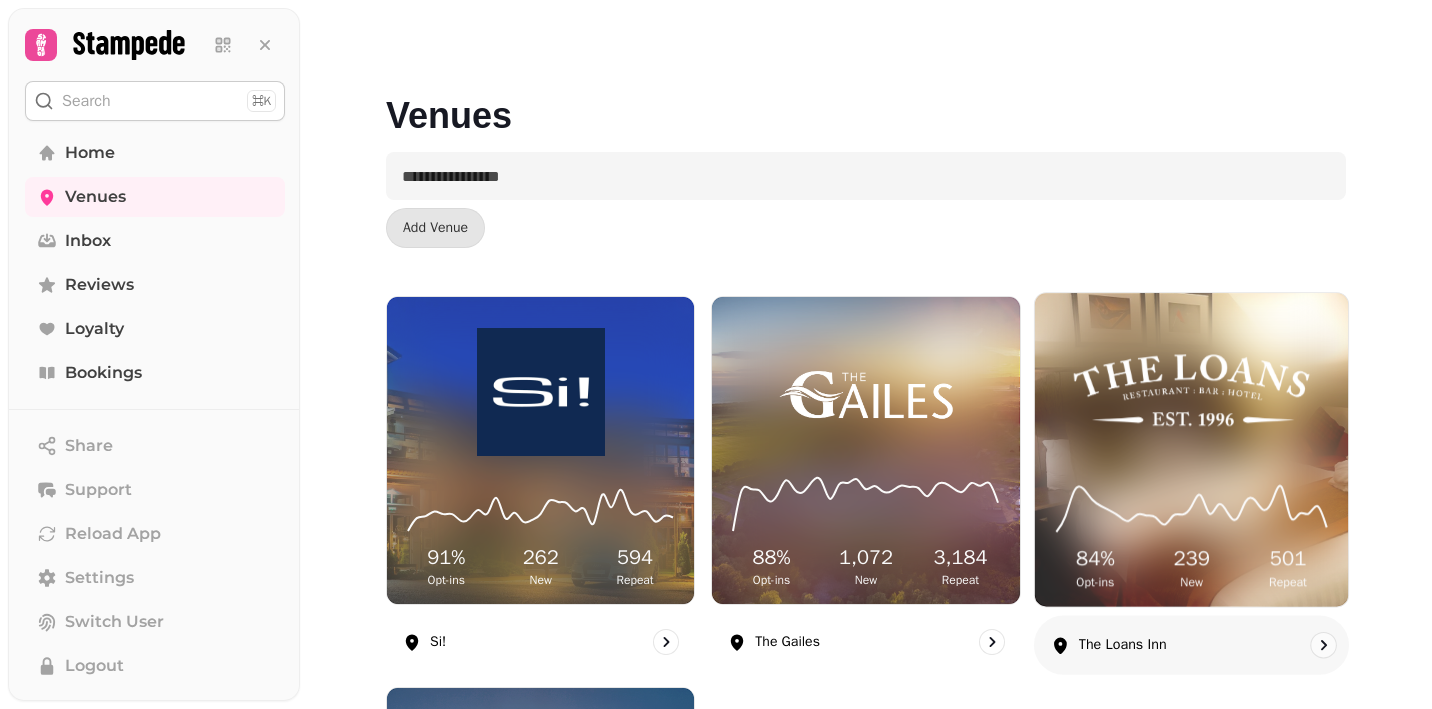 click at bounding box center (1191, 390) 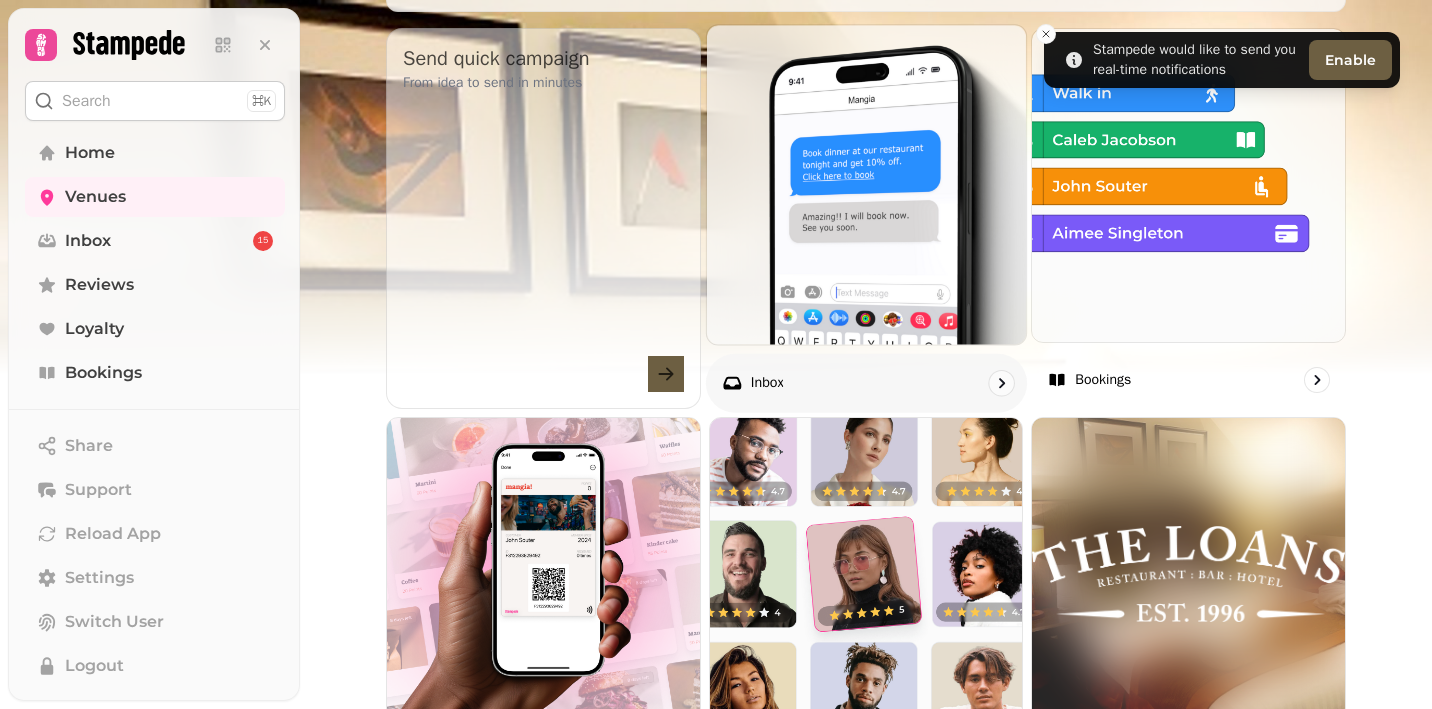 scroll, scrollTop: 711, scrollLeft: 0, axis: vertical 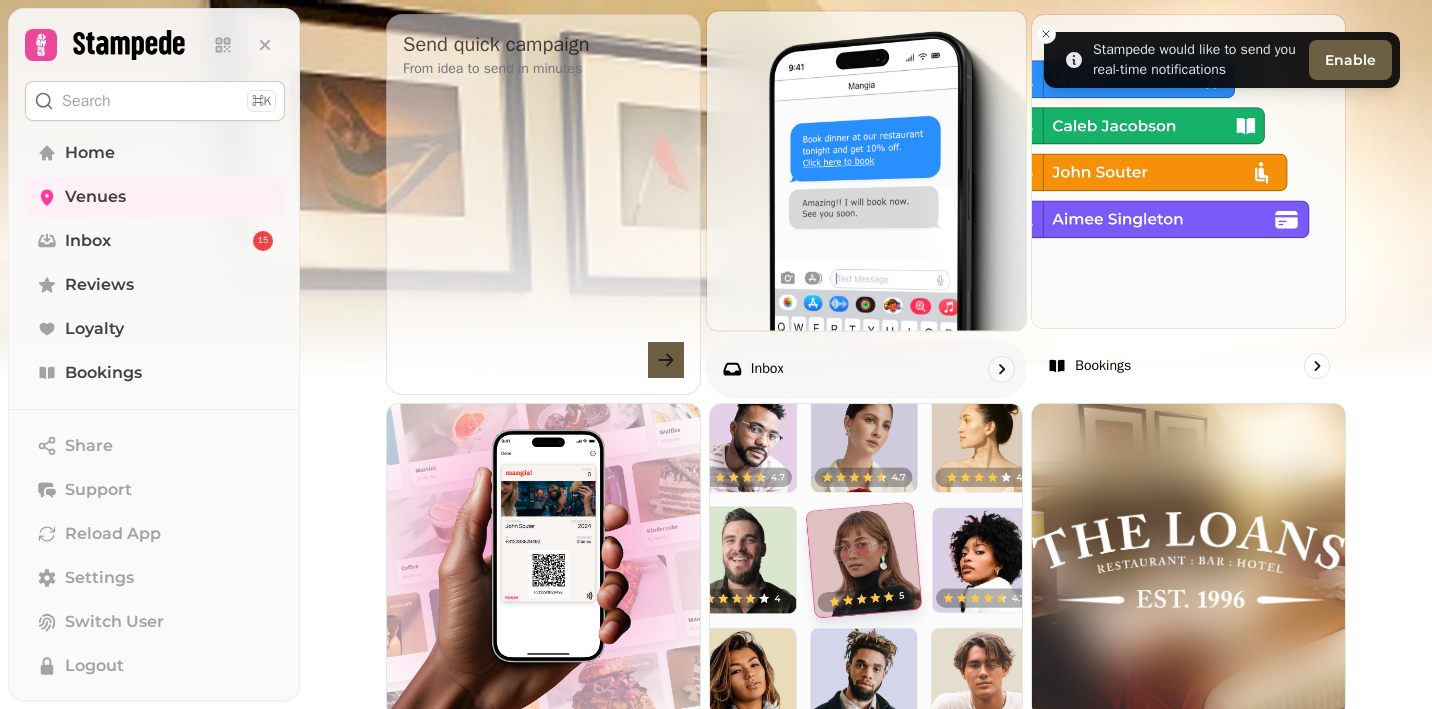 click at bounding box center [866, 560] 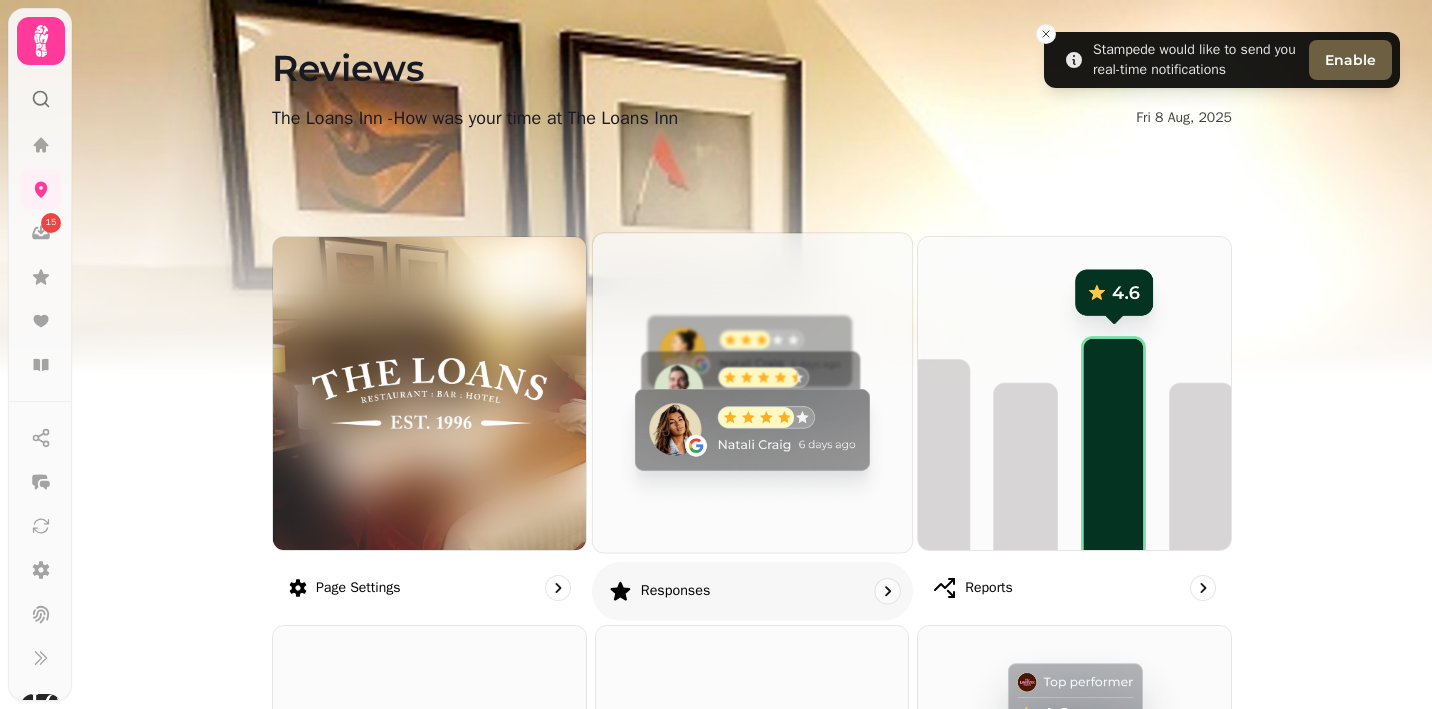 click at bounding box center (752, 392) 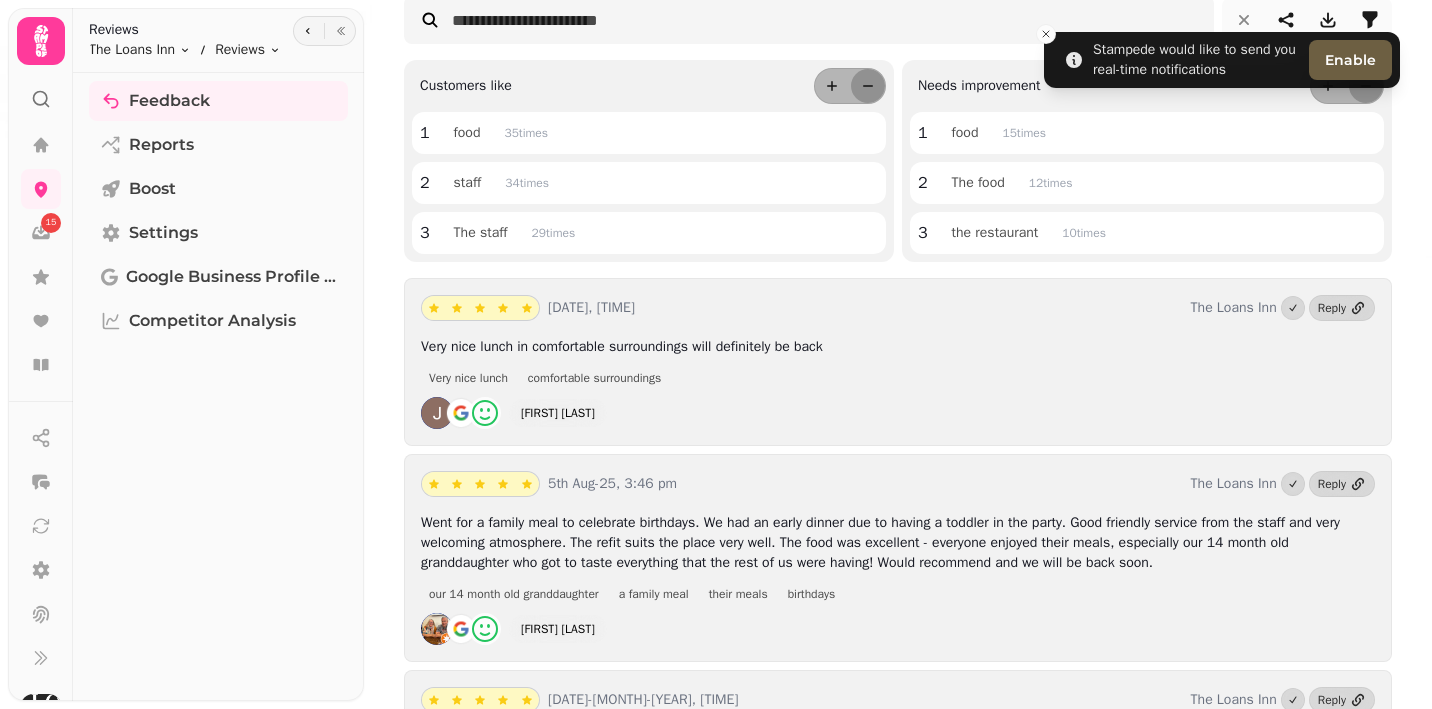 scroll, scrollTop: 0, scrollLeft: 0, axis: both 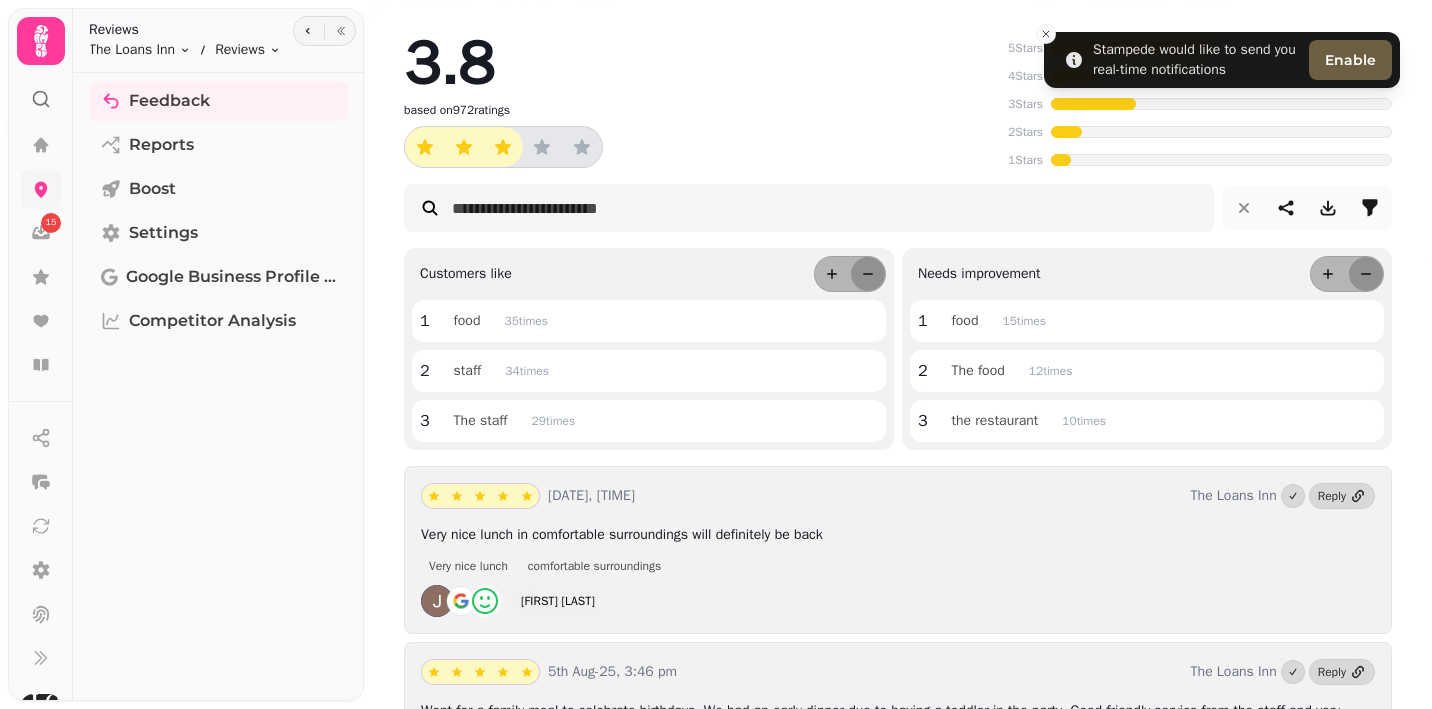 click at bounding box center [41, 189] 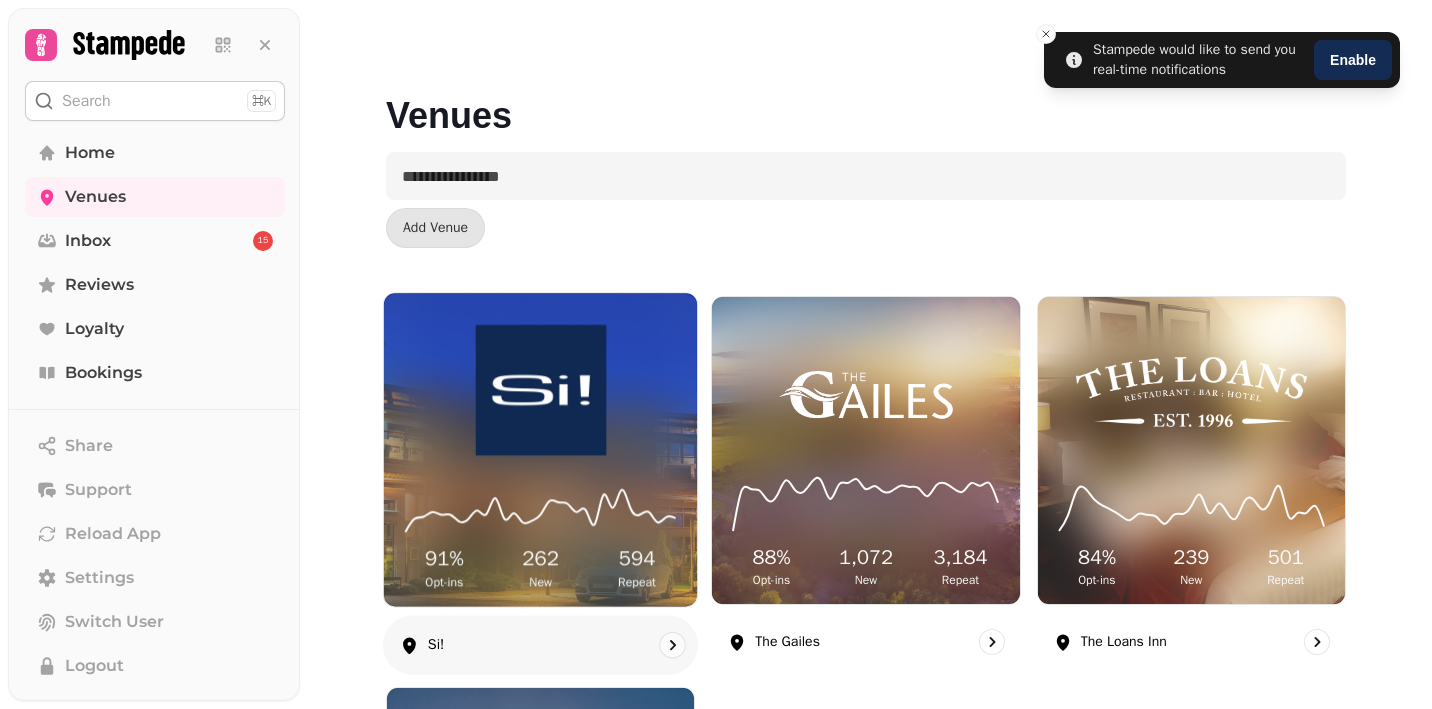 click at bounding box center [540, 390] 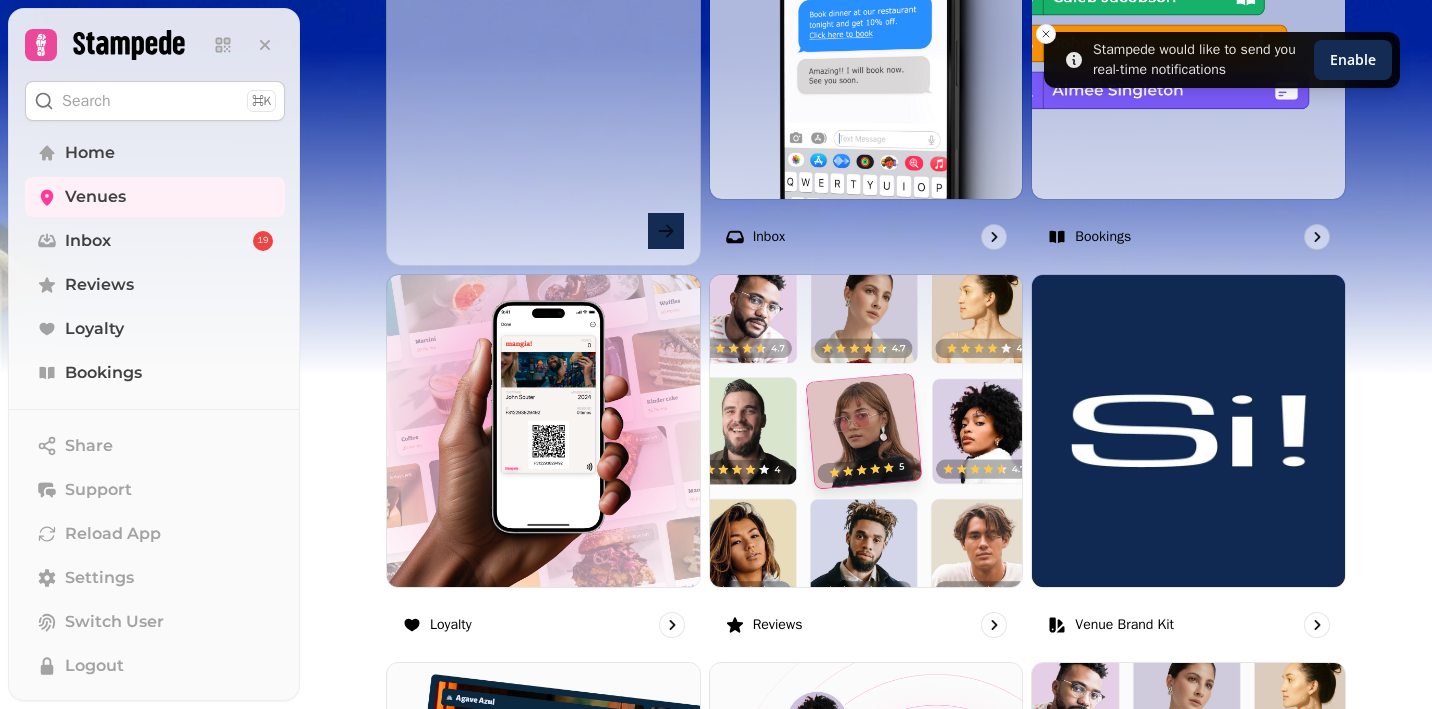 scroll, scrollTop: 933, scrollLeft: 0, axis: vertical 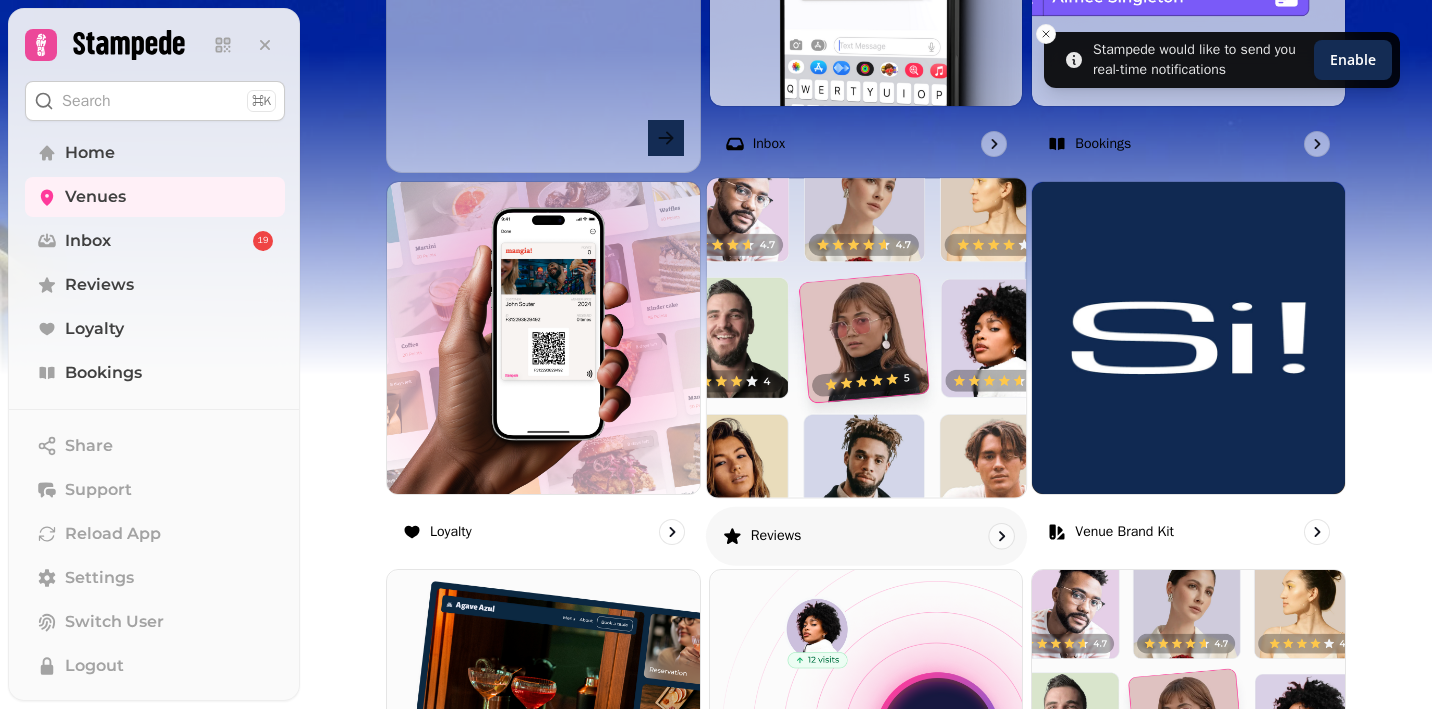 click at bounding box center [866, 337] 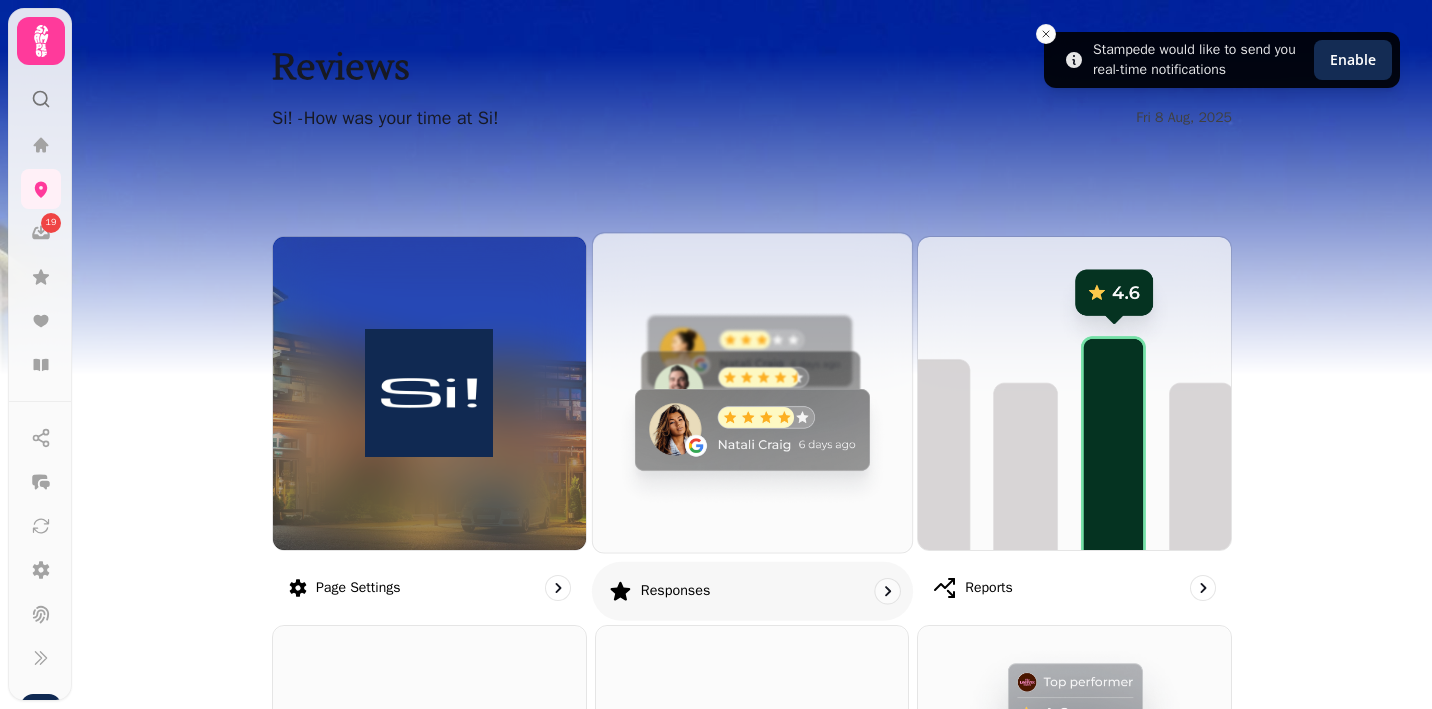 click at bounding box center [752, 392] 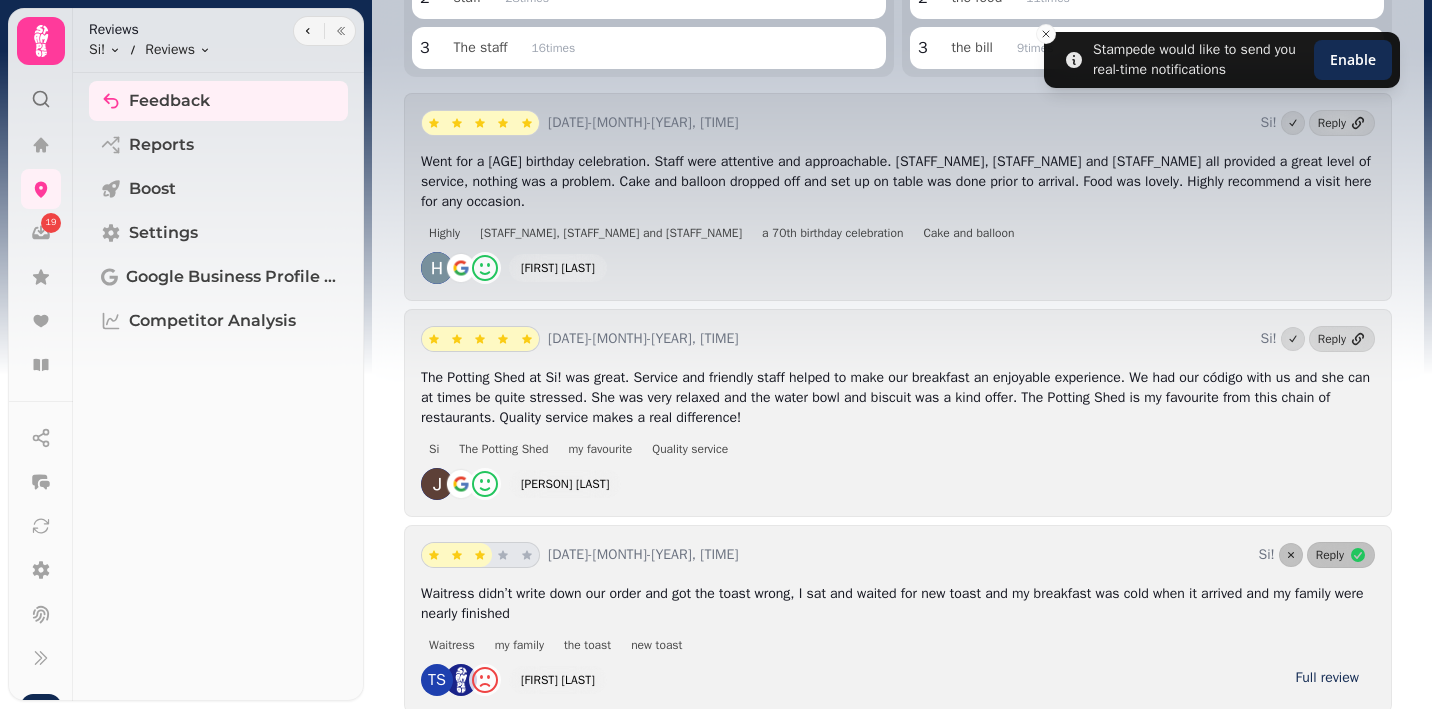 scroll, scrollTop: 0, scrollLeft: 0, axis: both 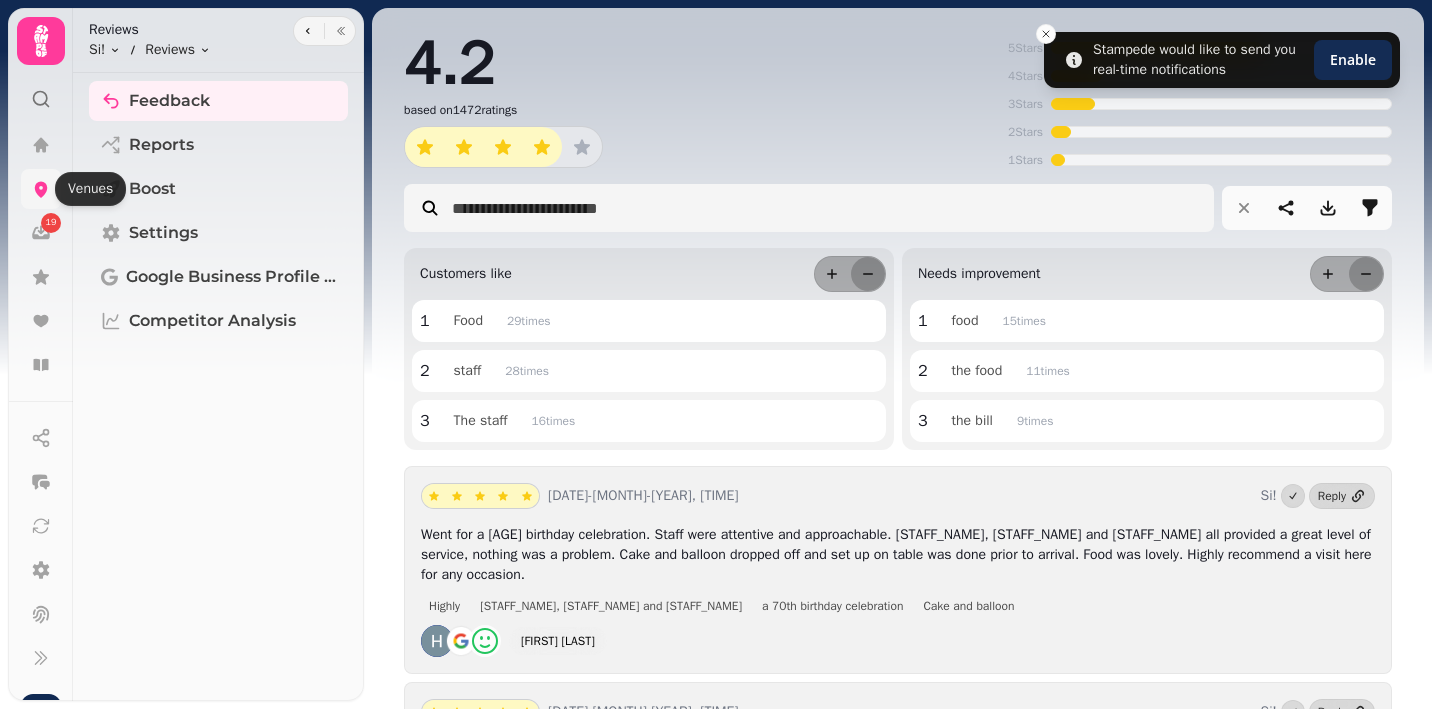 click 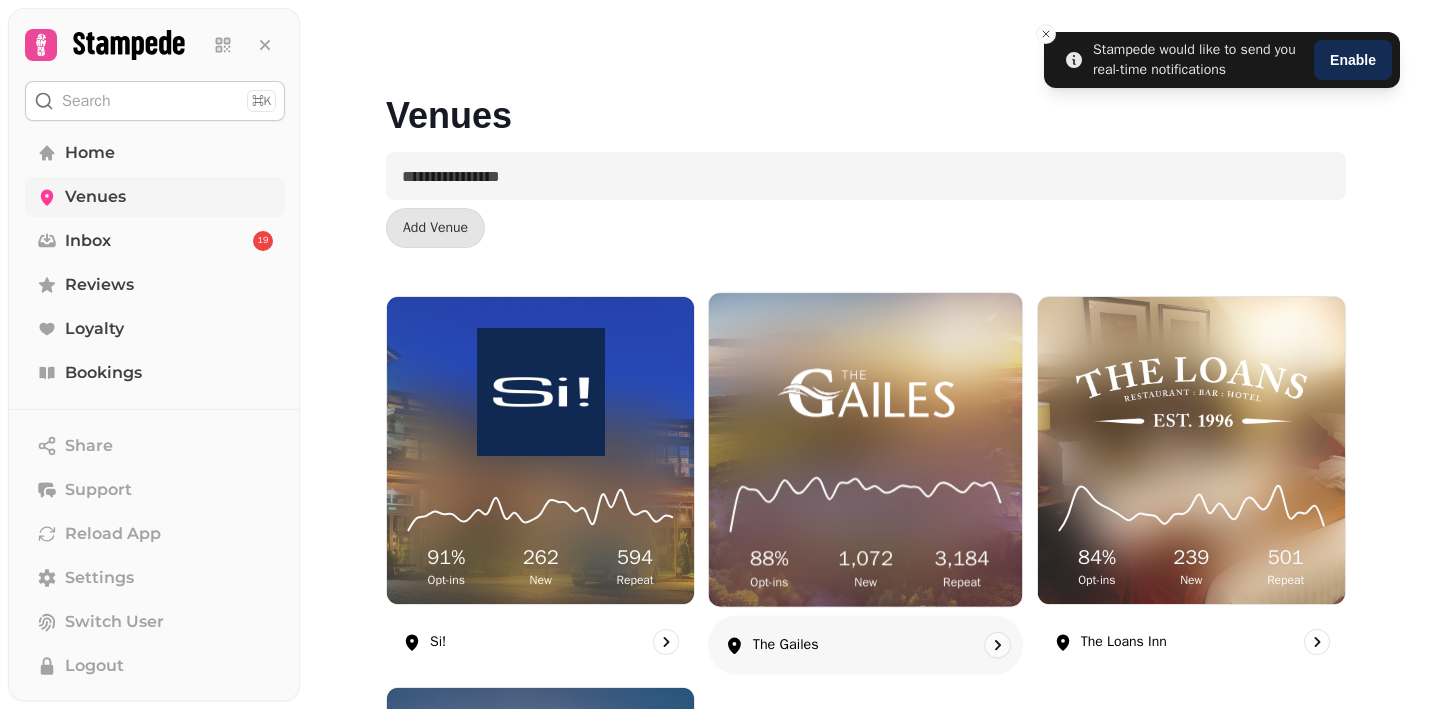 click at bounding box center [865, 390] 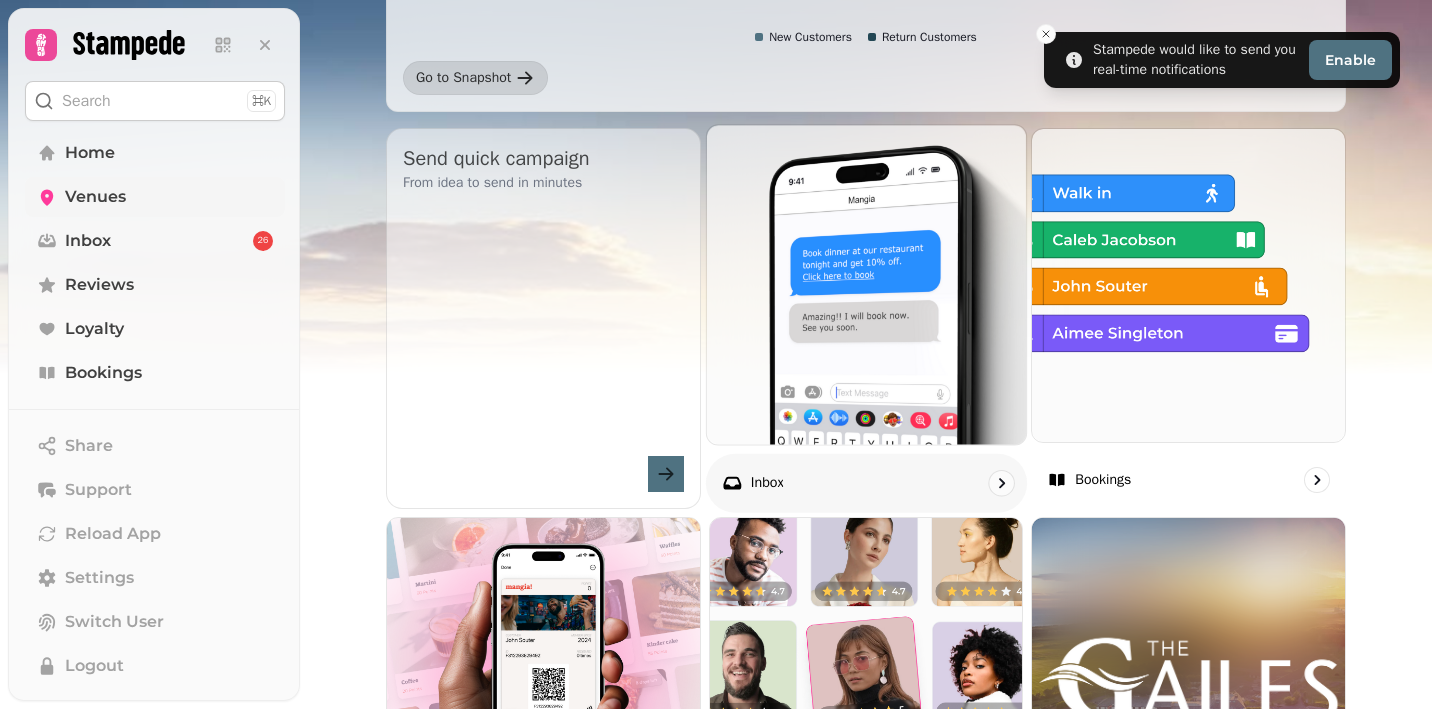 scroll, scrollTop: 598, scrollLeft: 0, axis: vertical 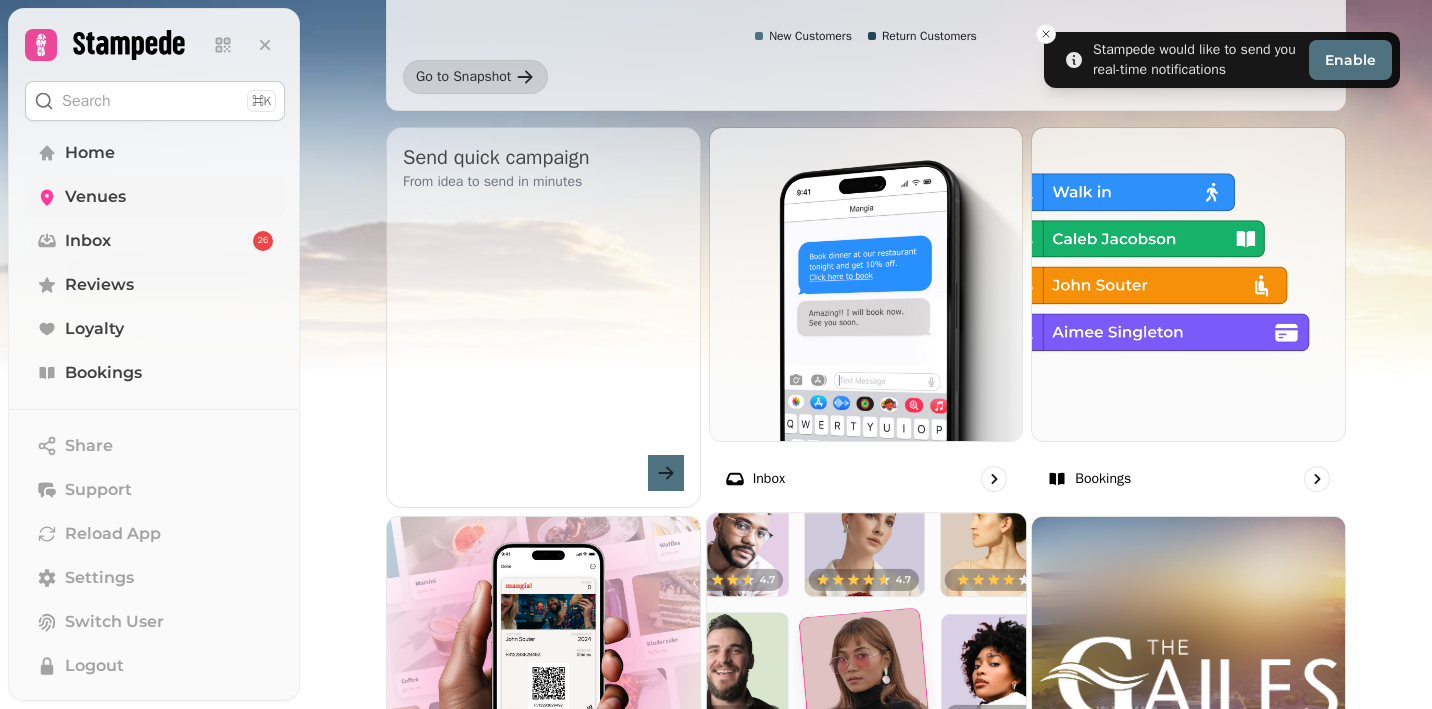 click at bounding box center (866, 672) 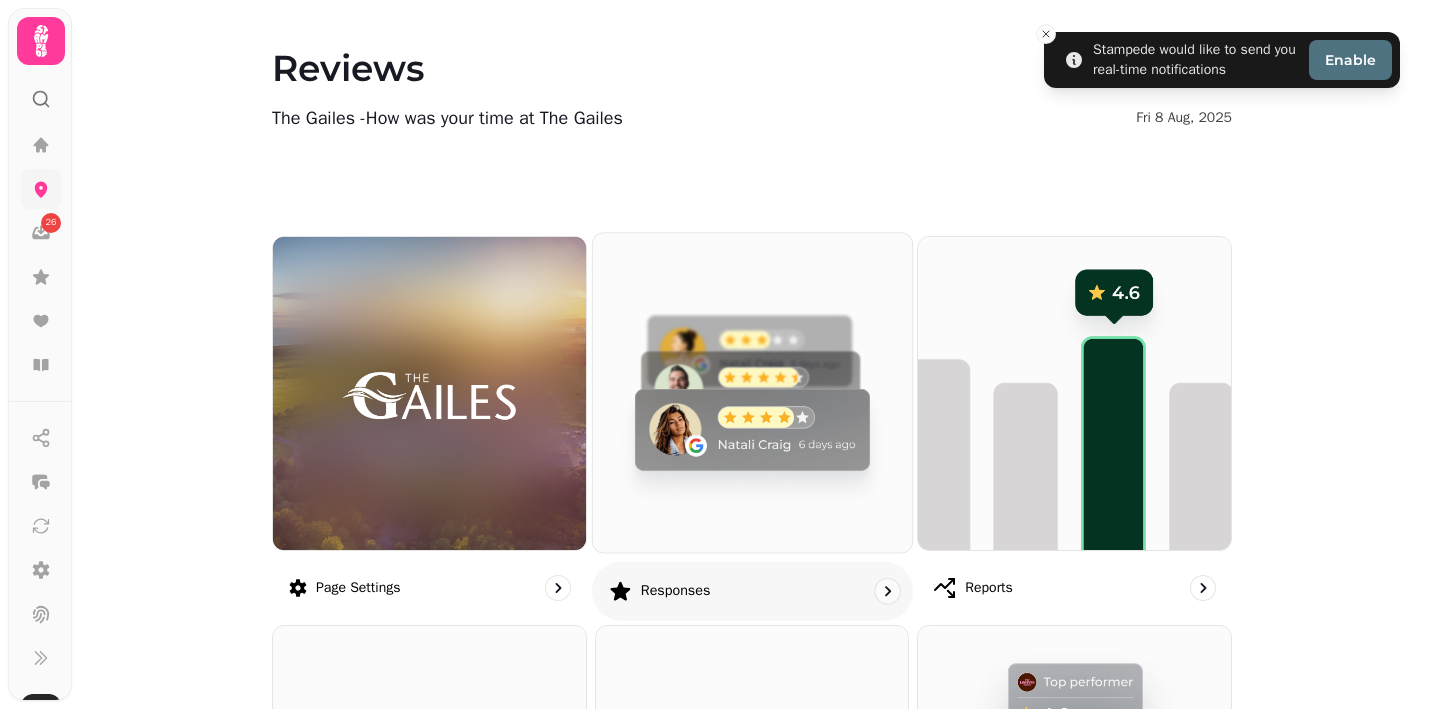 click at bounding box center (752, 392) 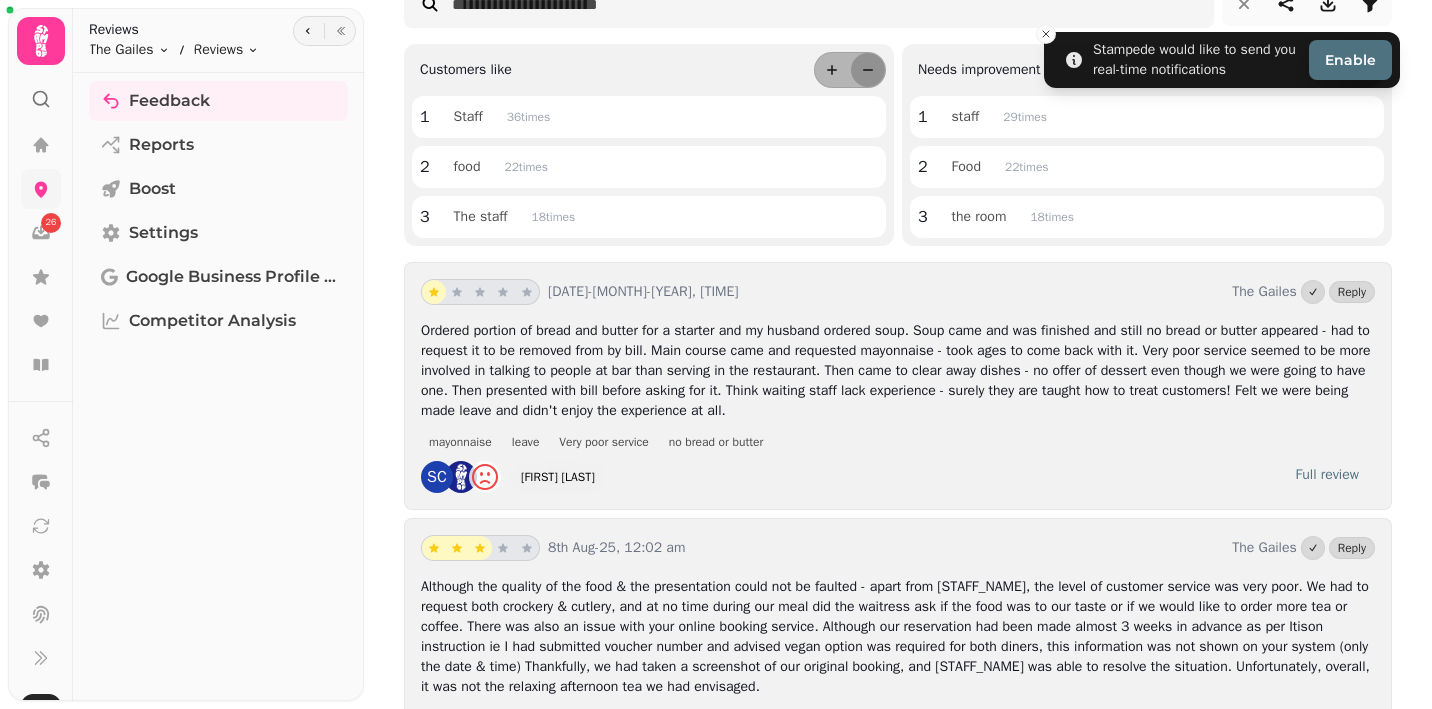 scroll, scrollTop: 207, scrollLeft: 0, axis: vertical 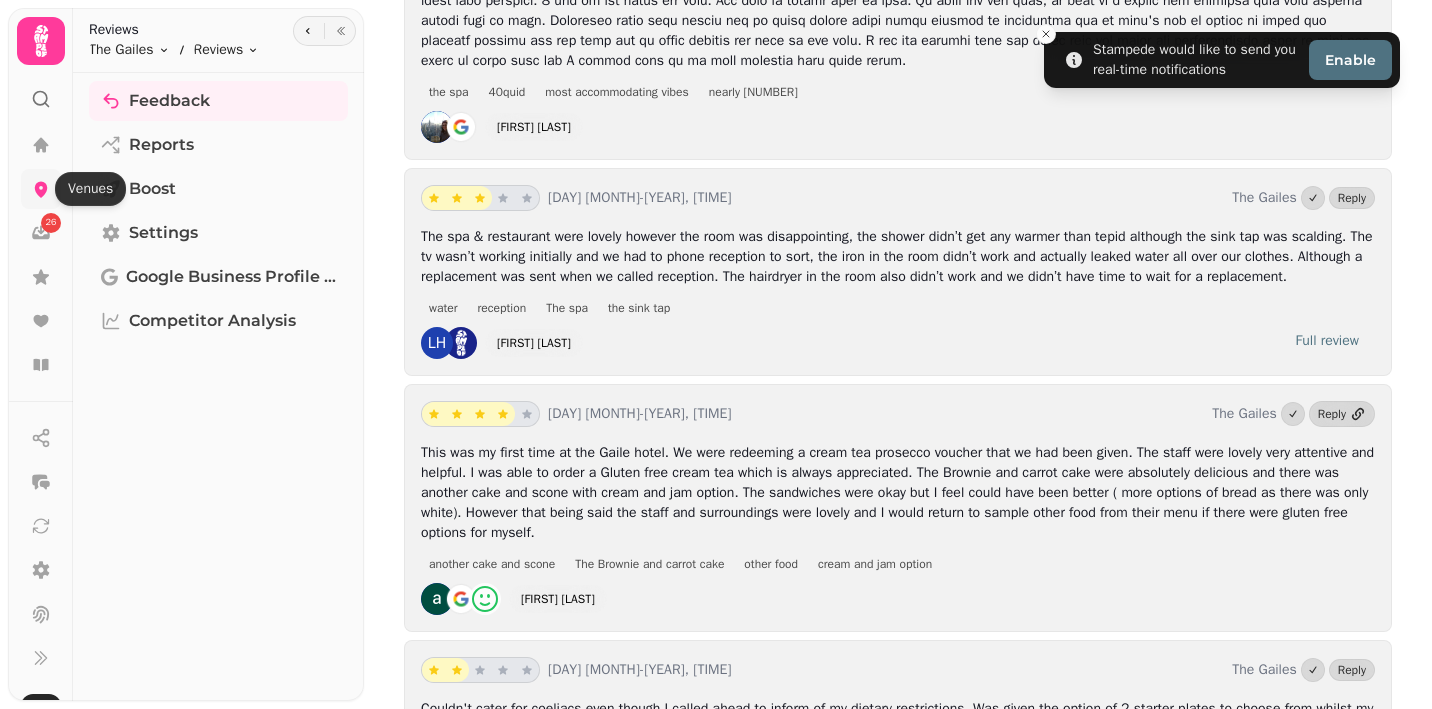 click 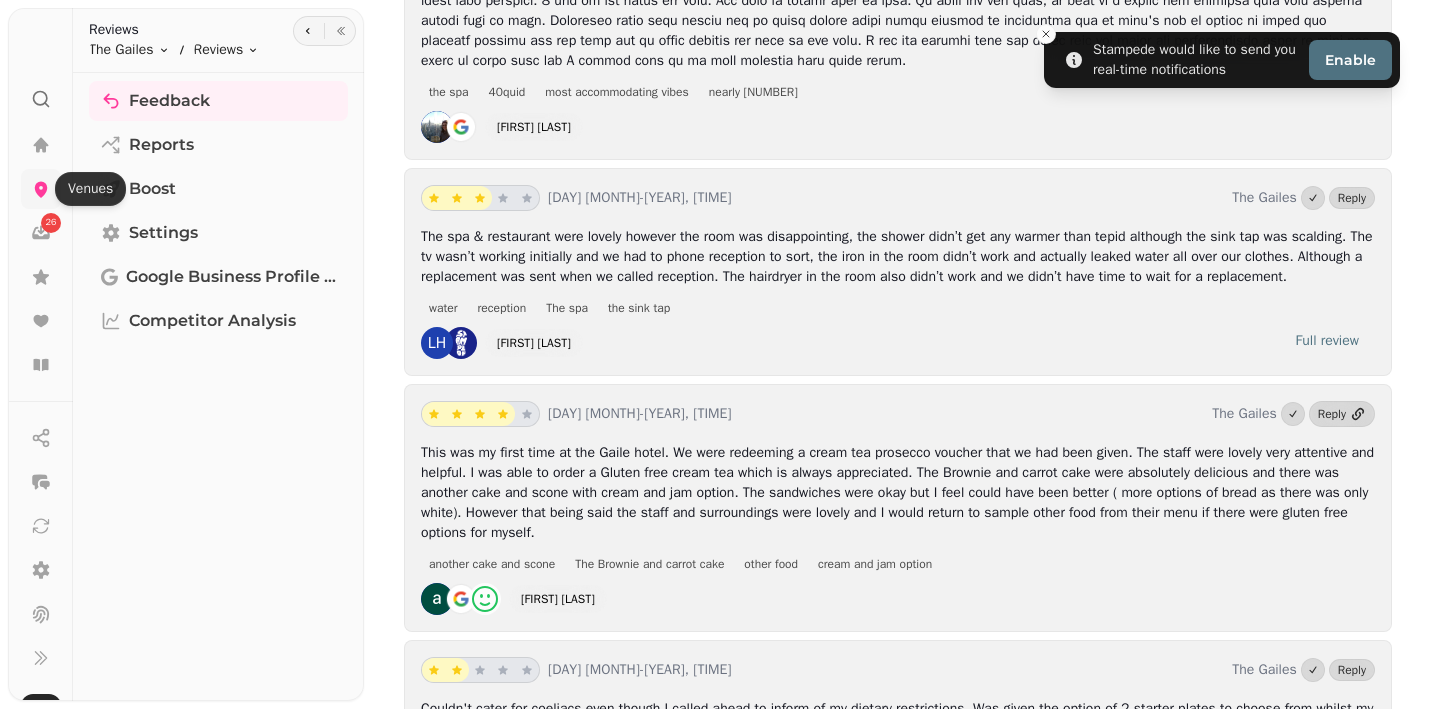 scroll, scrollTop: 401, scrollLeft: 0, axis: vertical 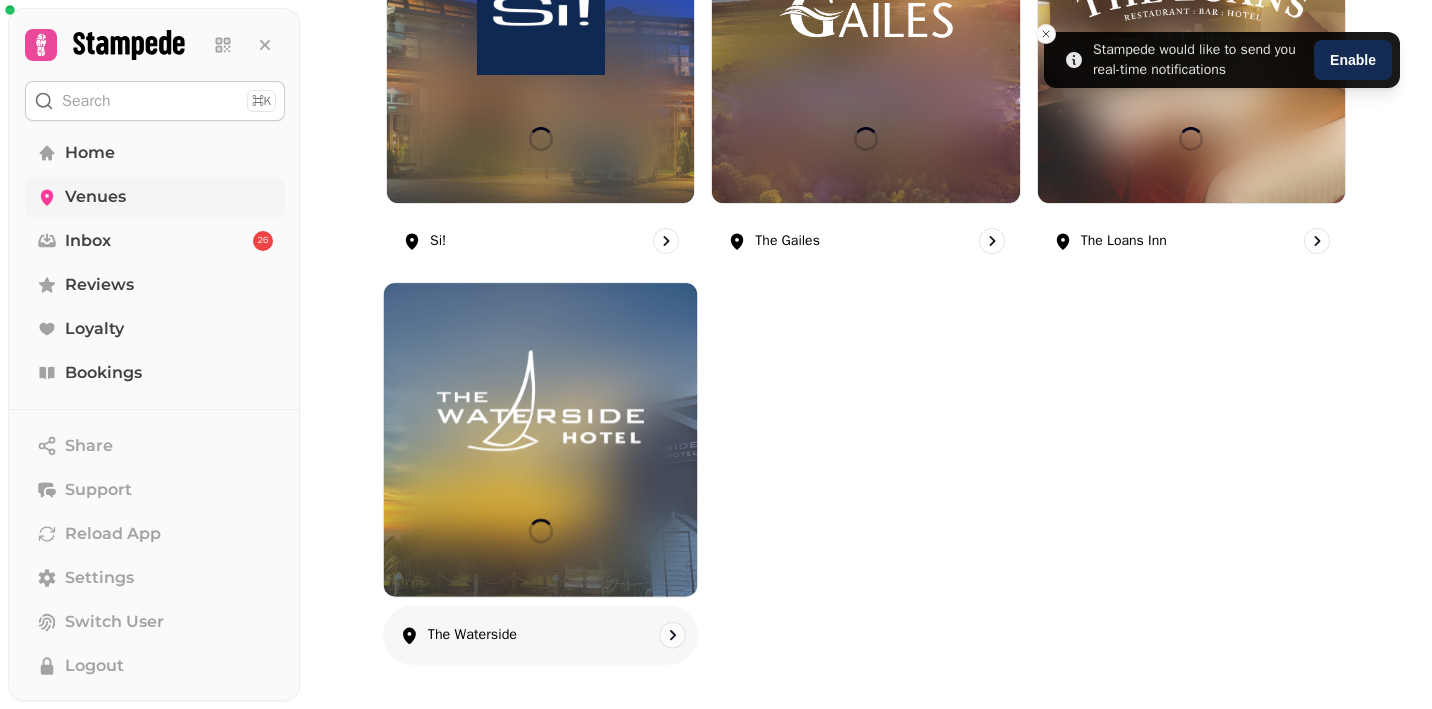 click at bounding box center (540, 401) 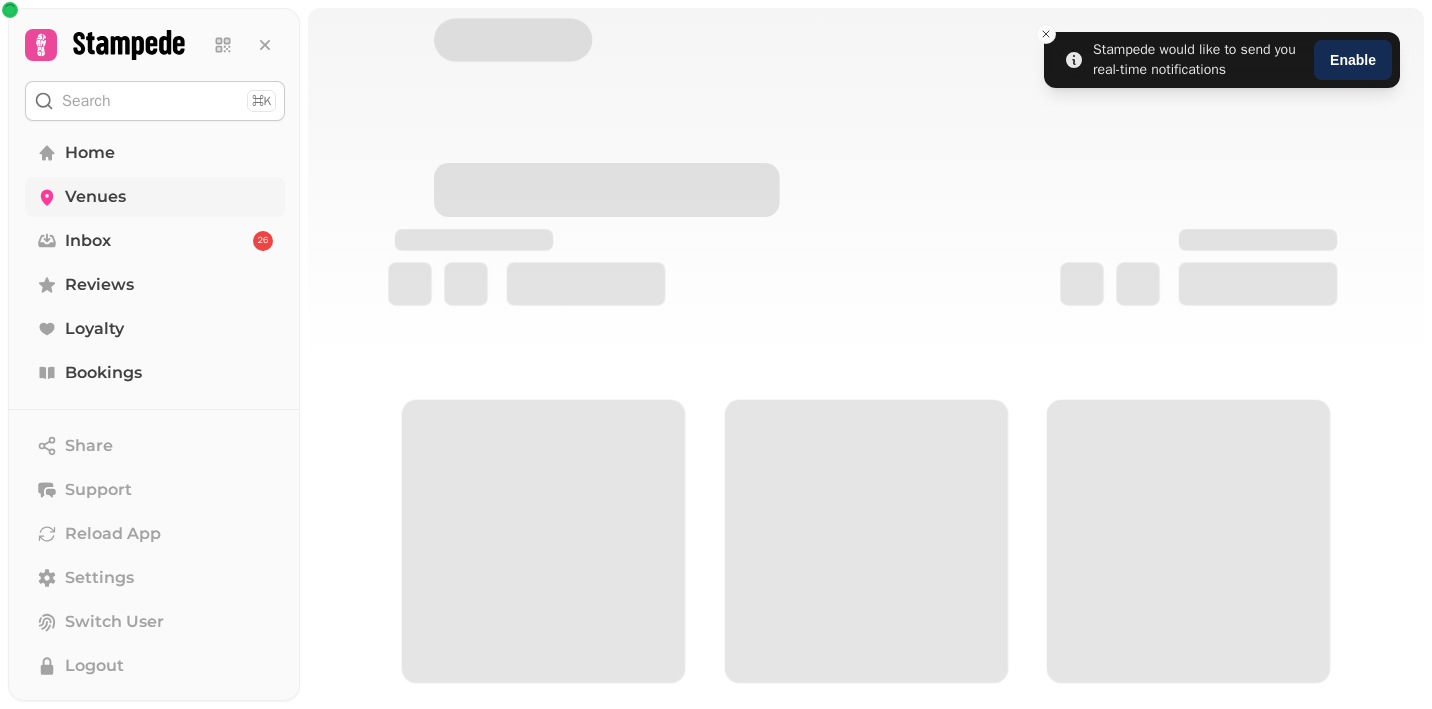 scroll, scrollTop: 0, scrollLeft: 0, axis: both 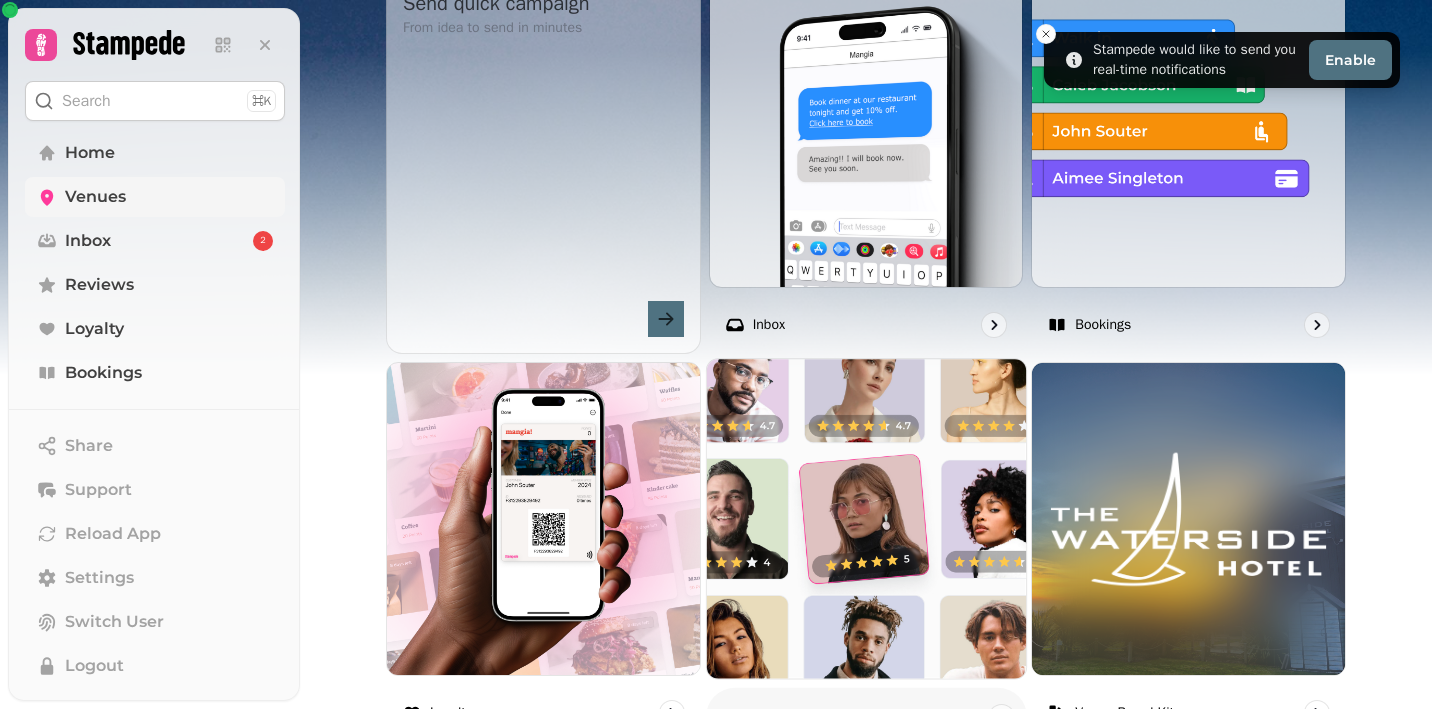 click at bounding box center (866, 518) 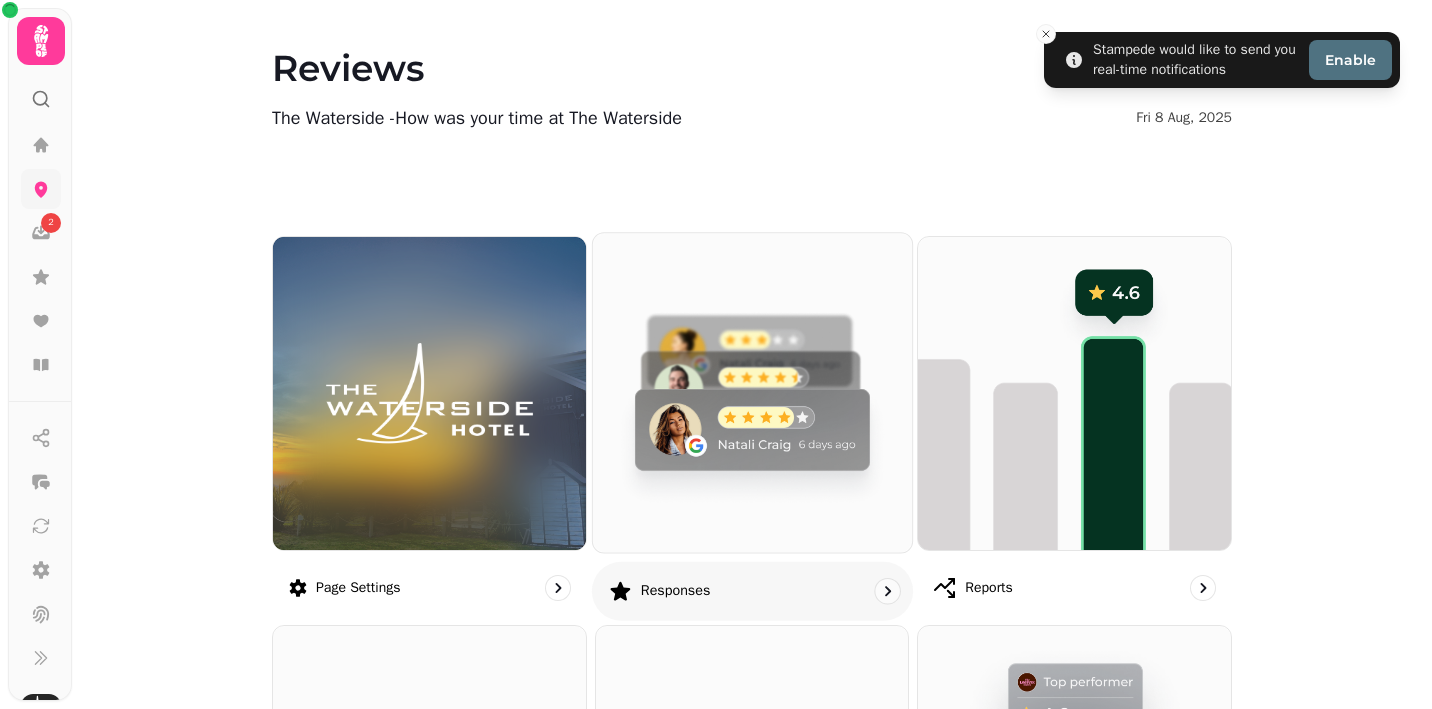 click at bounding box center (752, 392) 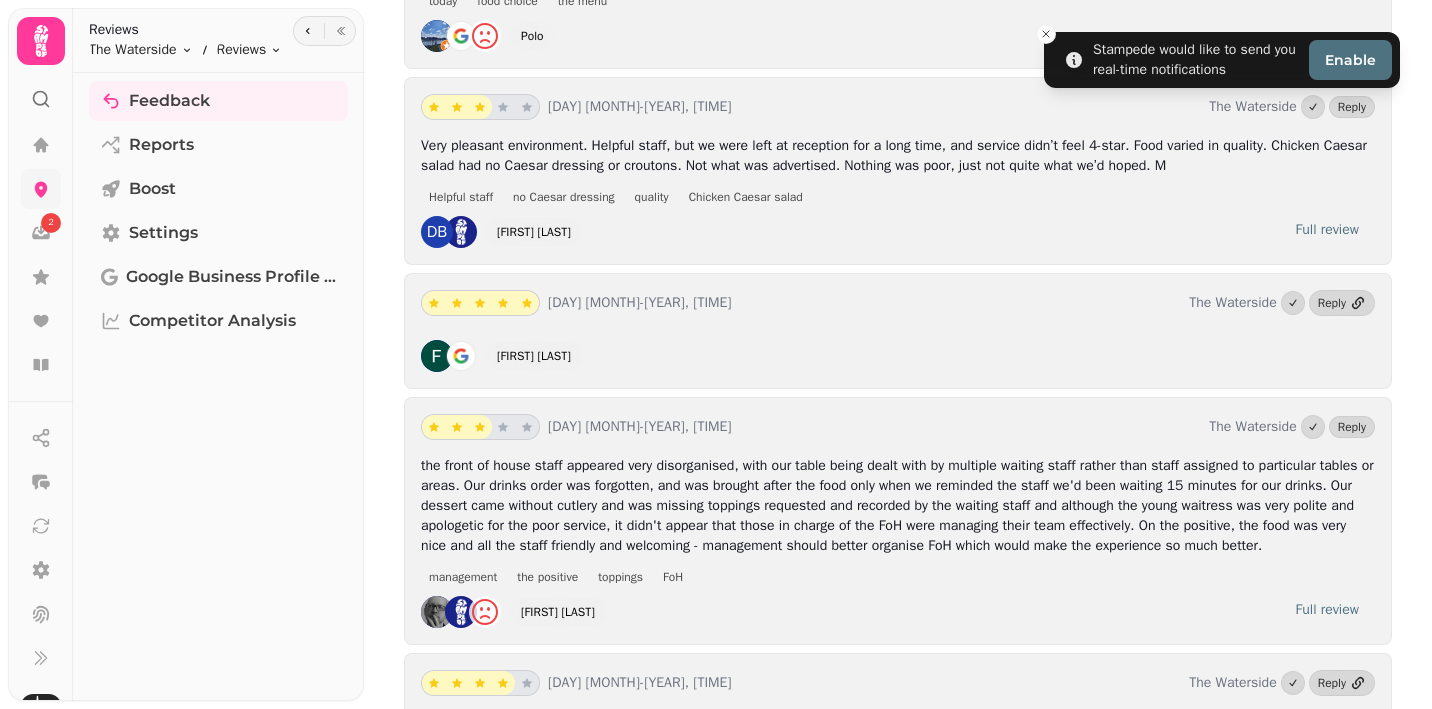 scroll, scrollTop: 578, scrollLeft: 0, axis: vertical 